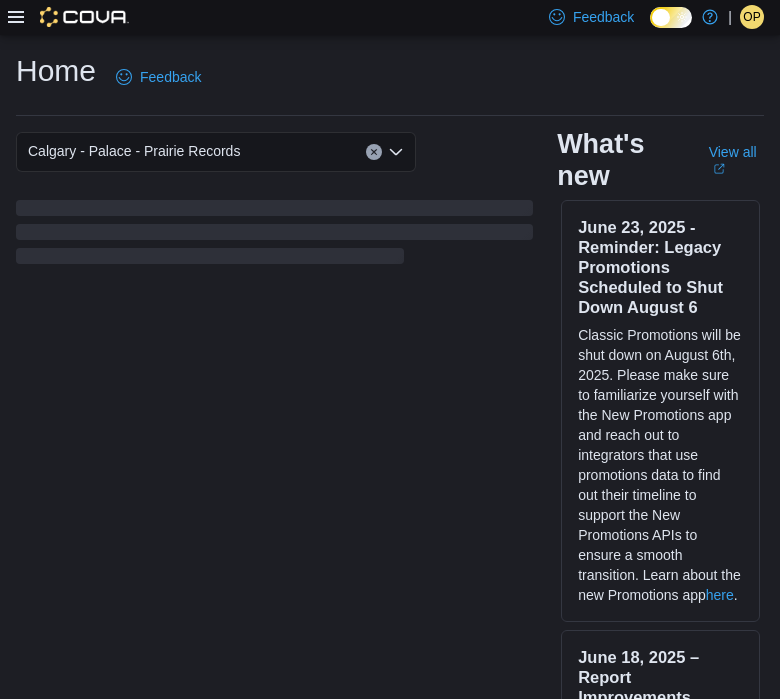 scroll, scrollTop: 0, scrollLeft: 0, axis: both 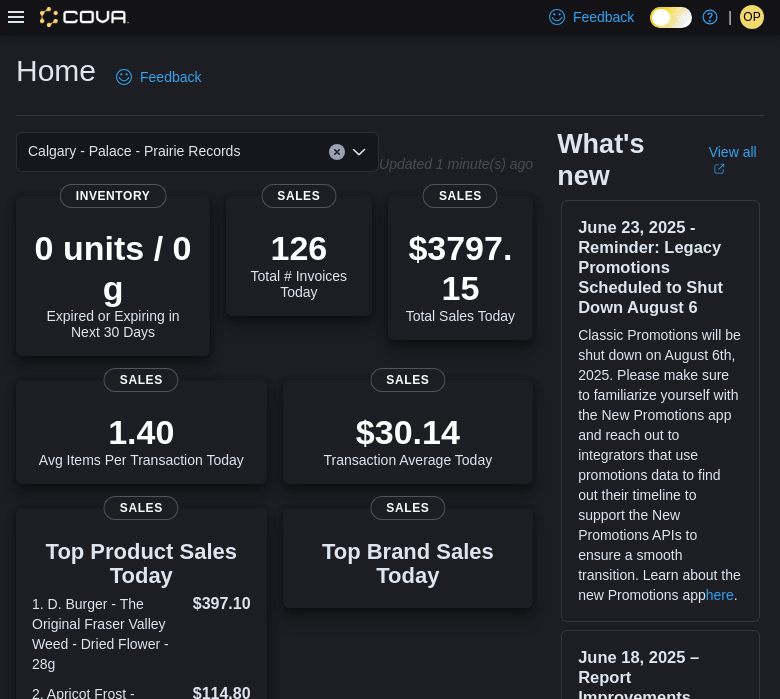 click at bounding box center (68, 17) 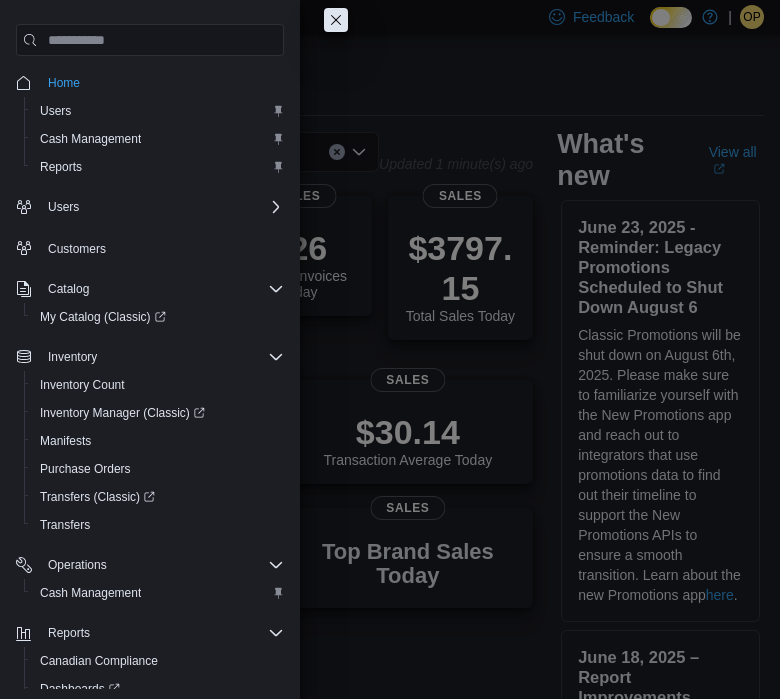 click on "Home Users Cash Management Reports Users Customers Catalog My Catalog (Classic) Inventory Inventory Count Inventory Manager (Classic) Manifests Purchase Orders Transfers (Classic) Transfers Operations Cash Management Reports Canadian Compliance Dashboards Reports Washington CCRS Settings" at bounding box center (150, 352) 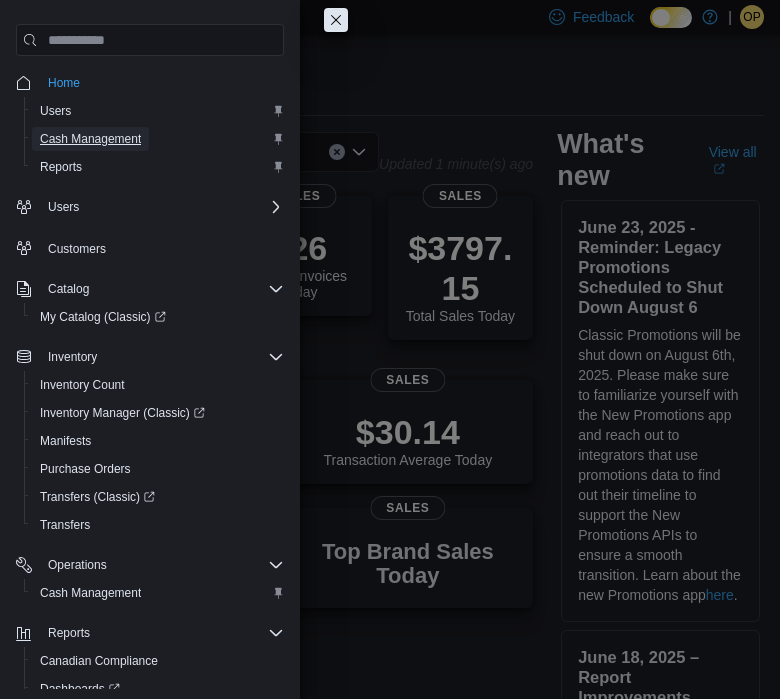 click on "Cash Management" at bounding box center [90, 139] 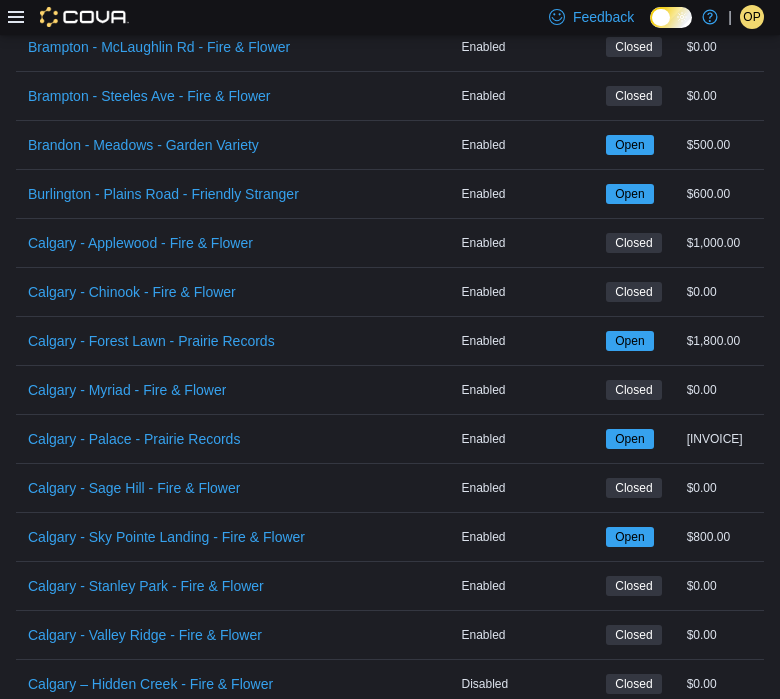 scroll, scrollTop: 635, scrollLeft: 0, axis: vertical 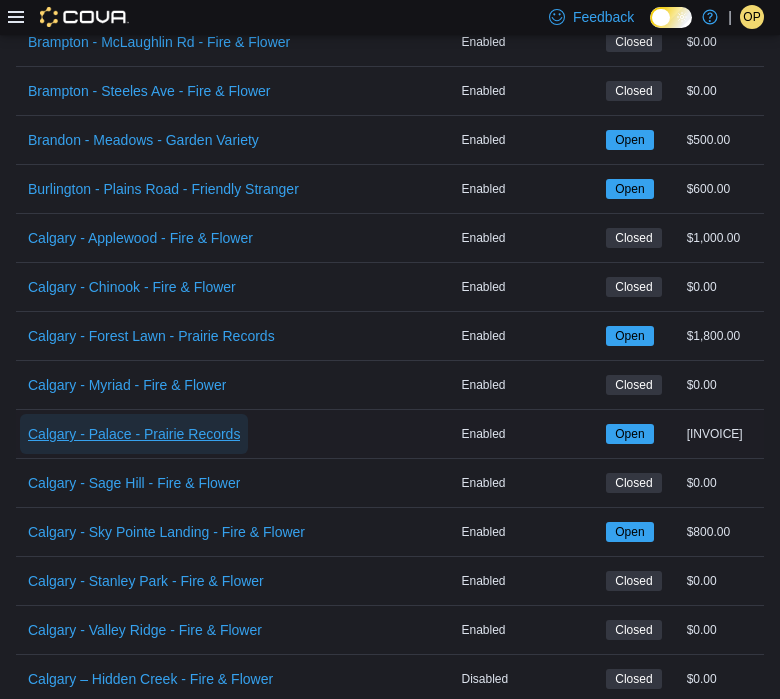 click on "Calgary - Palace - Prairie Records" at bounding box center (134, 434) 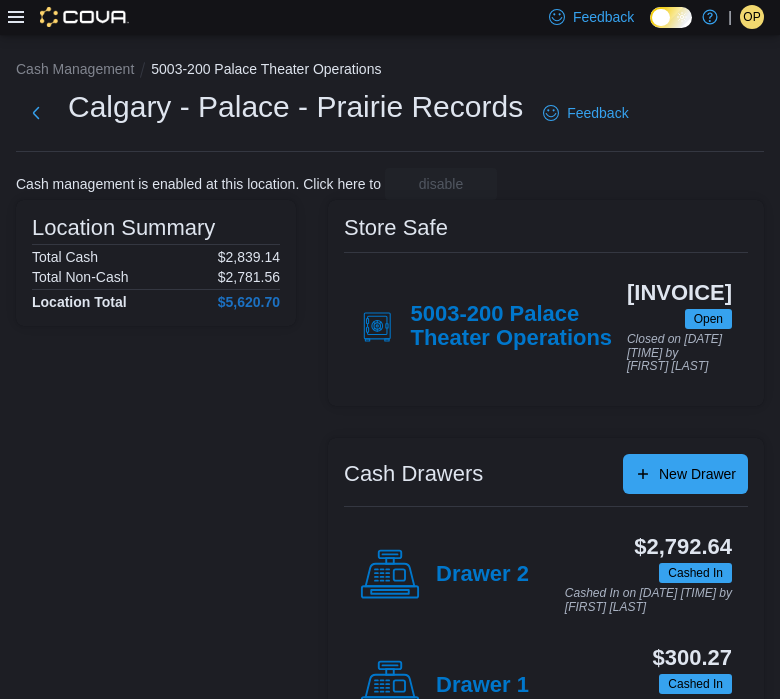 scroll, scrollTop: 73, scrollLeft: 0, axis: vertical 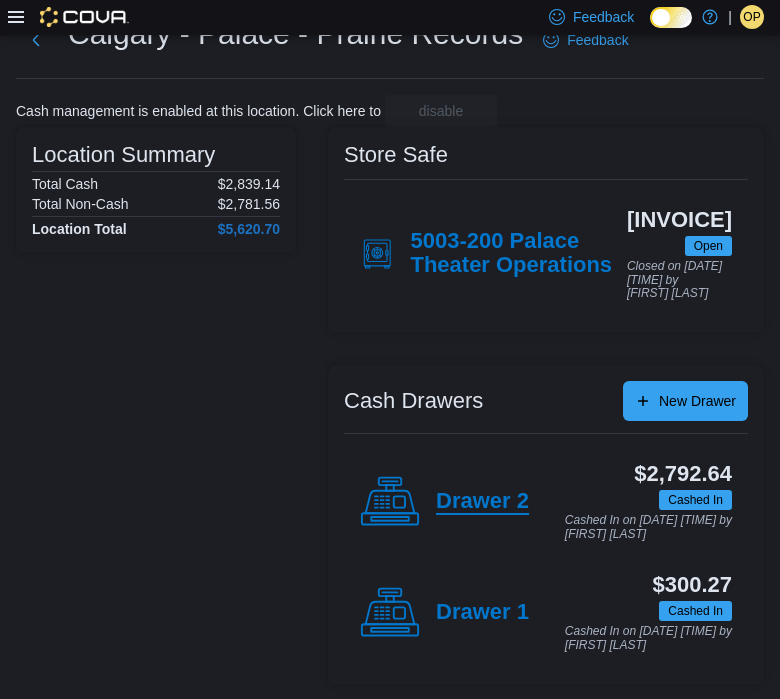 click on "Drawer 2" at bounding box center [482, 502] 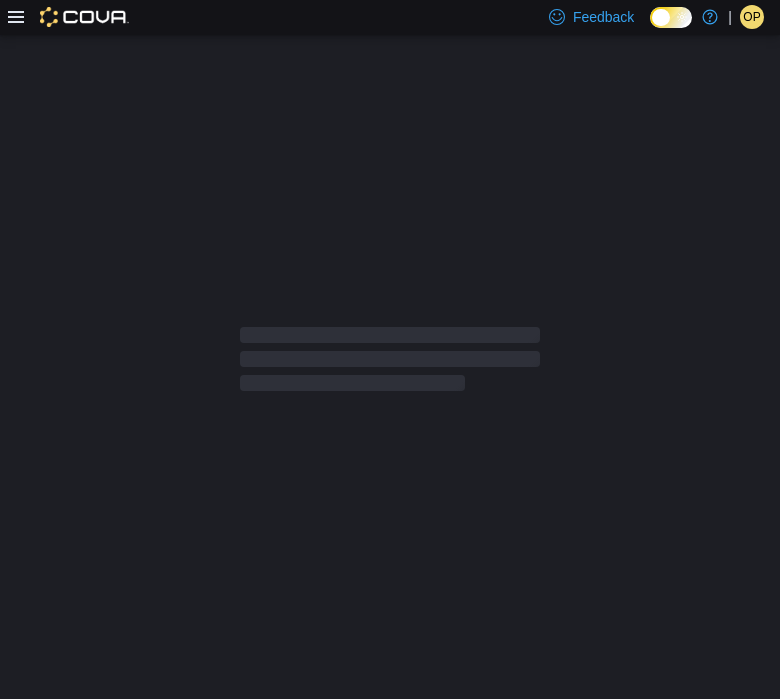 scroll, scrollTop: 0, scrollLeft: 0, axis: both 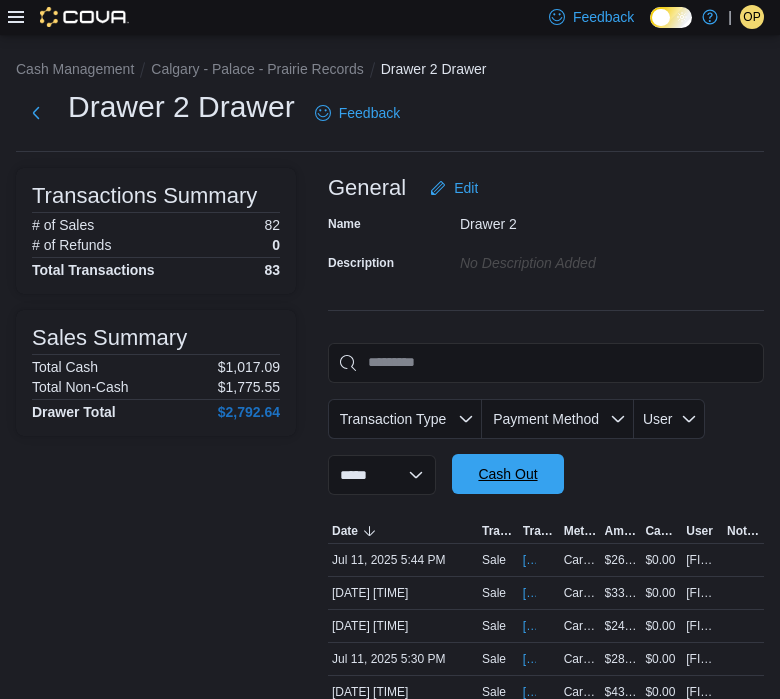 click on "Cash Out" at bounding box center [507, 474] 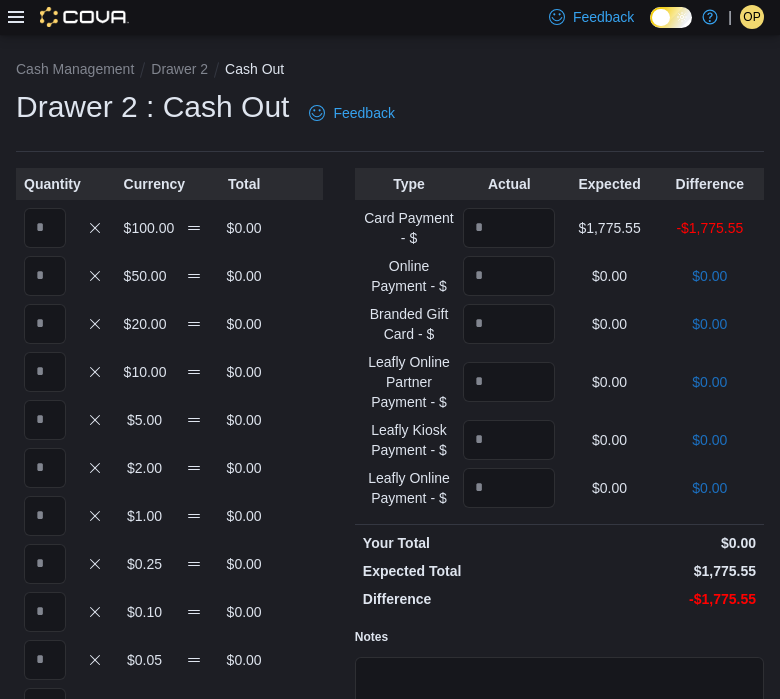click on "$100.00 $0.00" at bounding box center (169, 228) 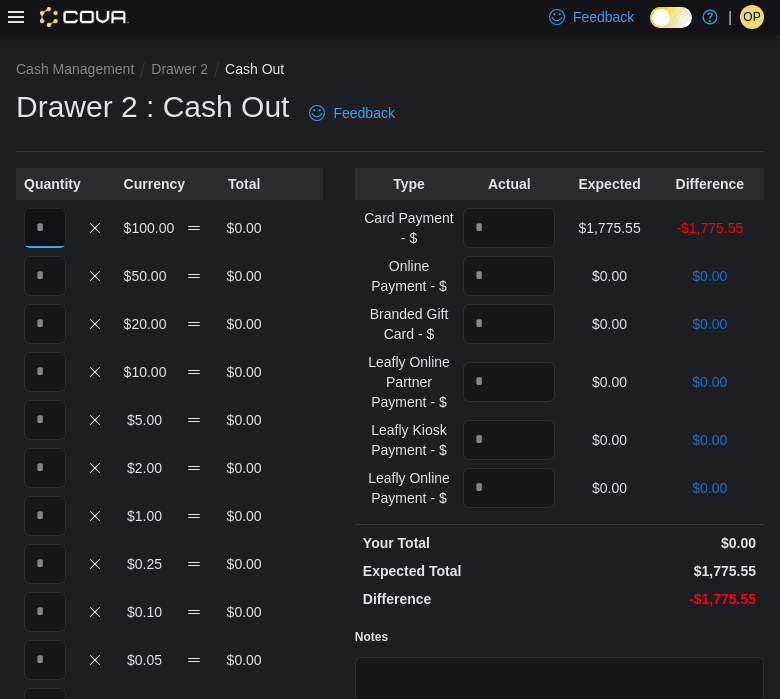 click at bounding box center (45, 228) 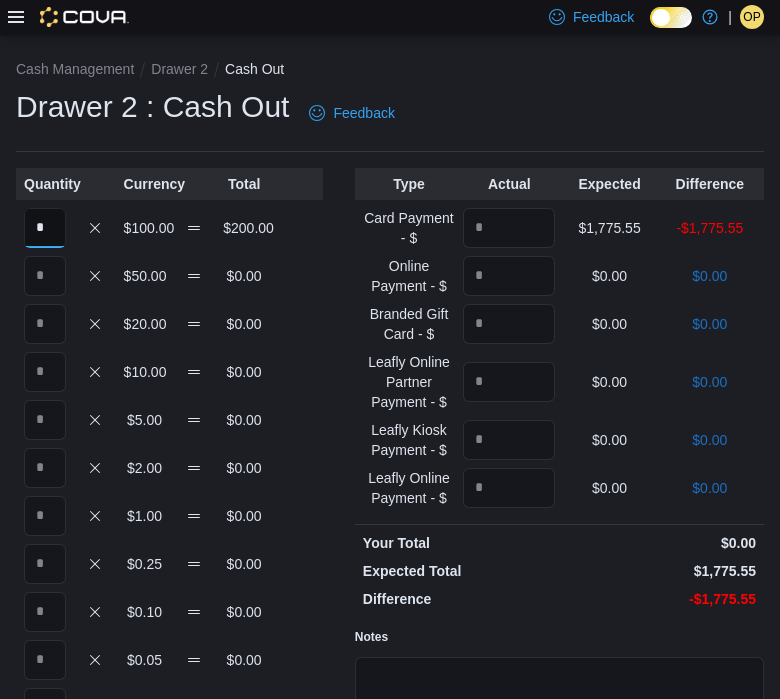 type on "*" 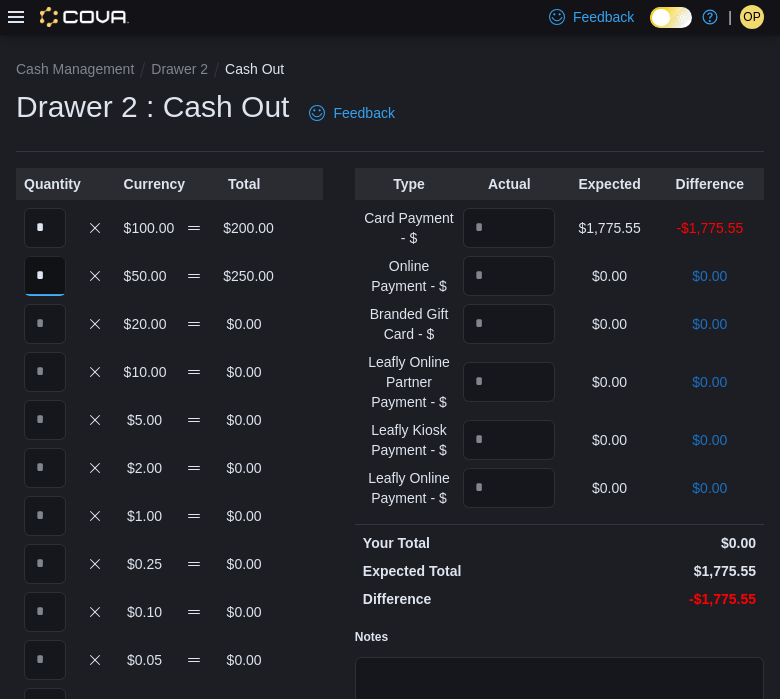 type on "*" 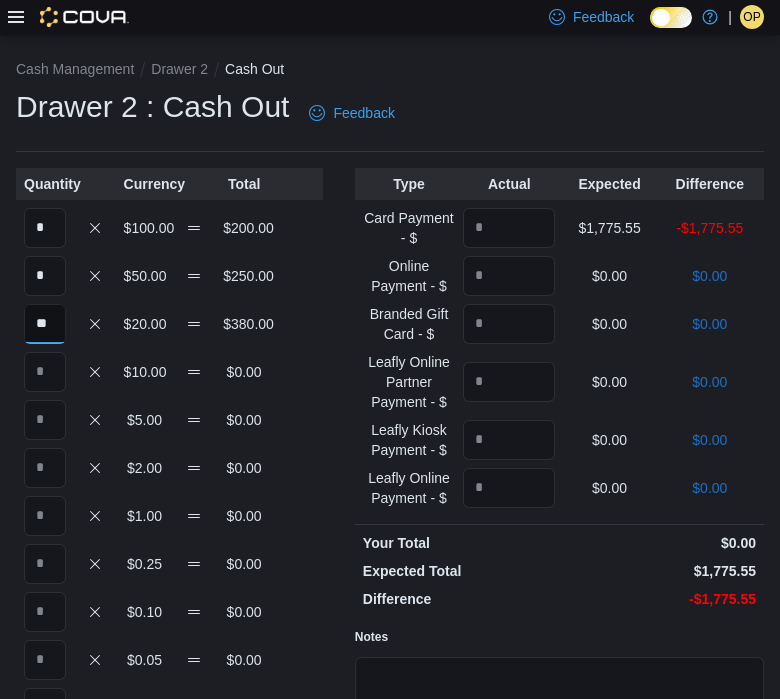 type on "**" 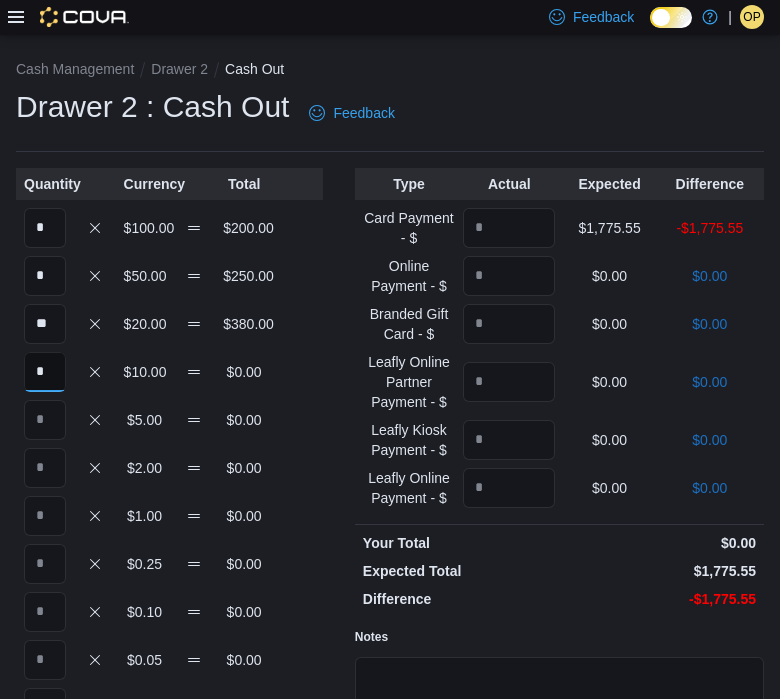 type on "*" 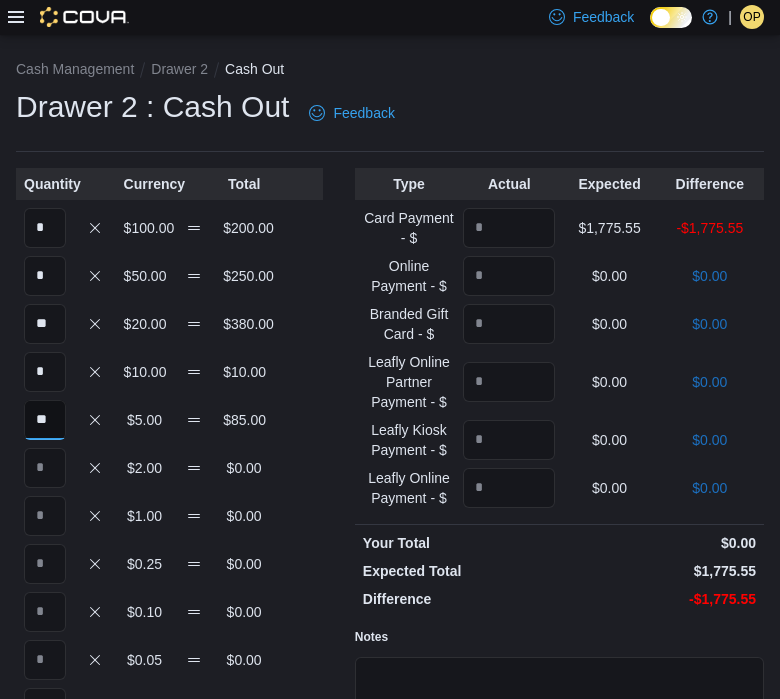type on "**" 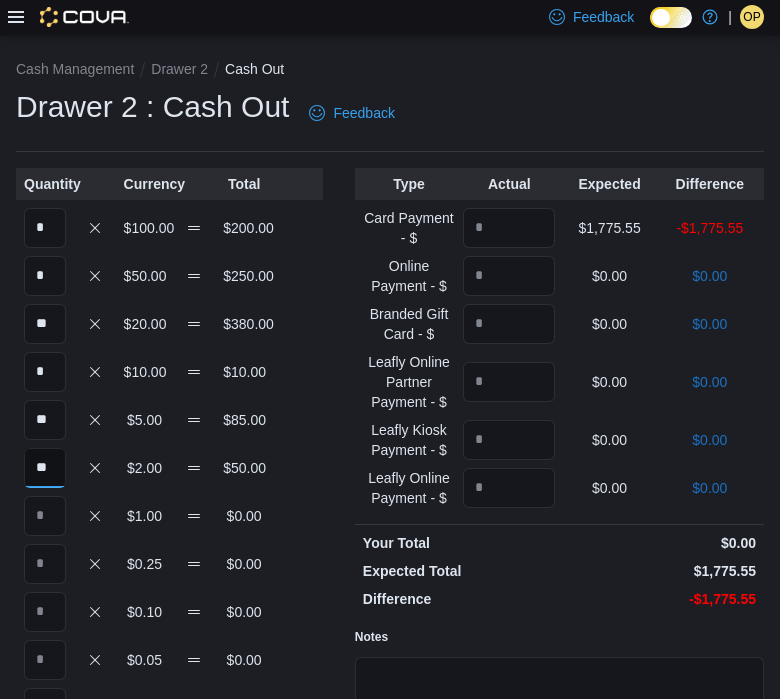 type on "**" 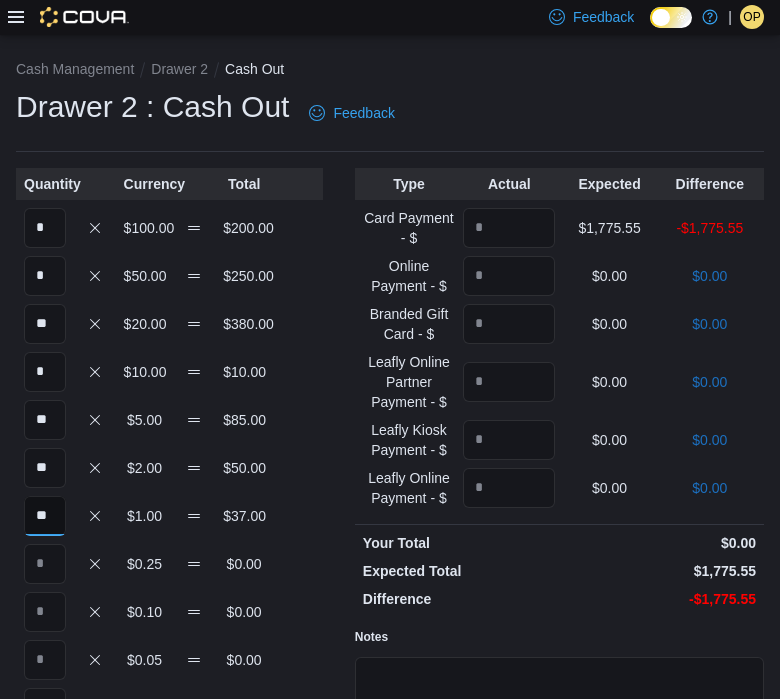 type on "**" 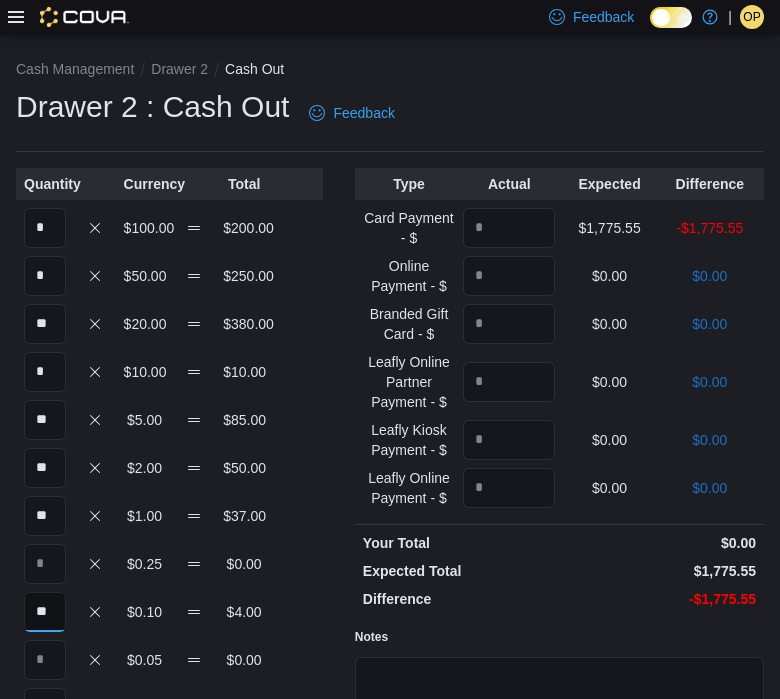 type on "**" 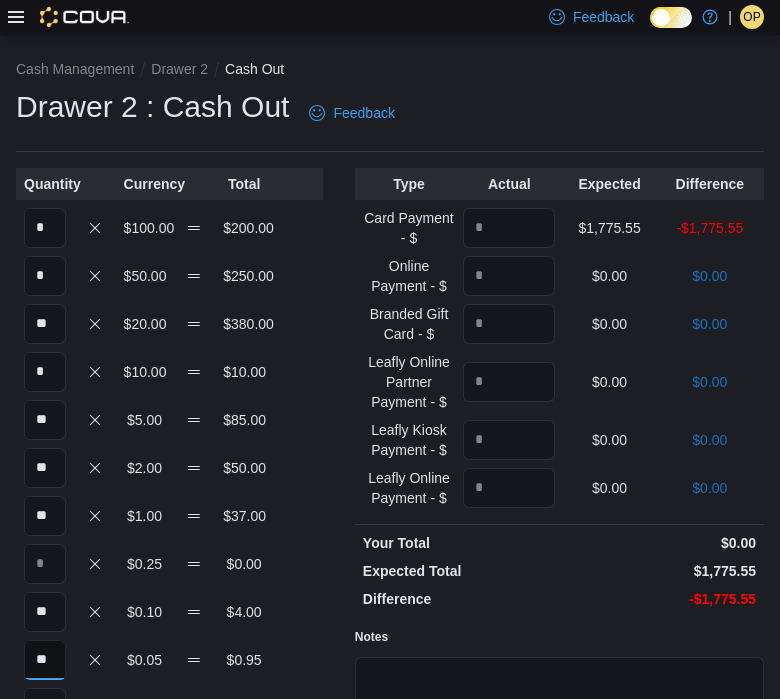 scroll, scrollTop: 194, scrollLeft: 0, axis: vertical 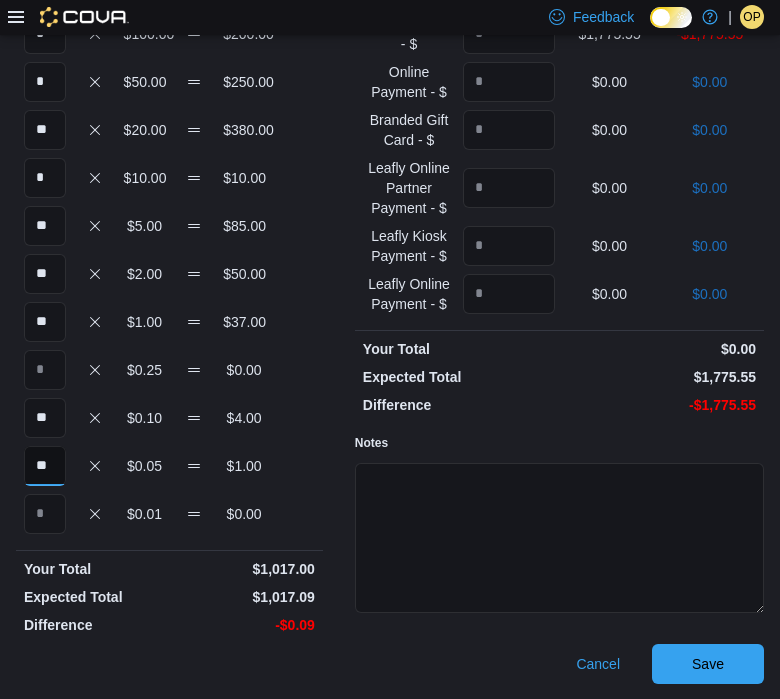 type on "**" 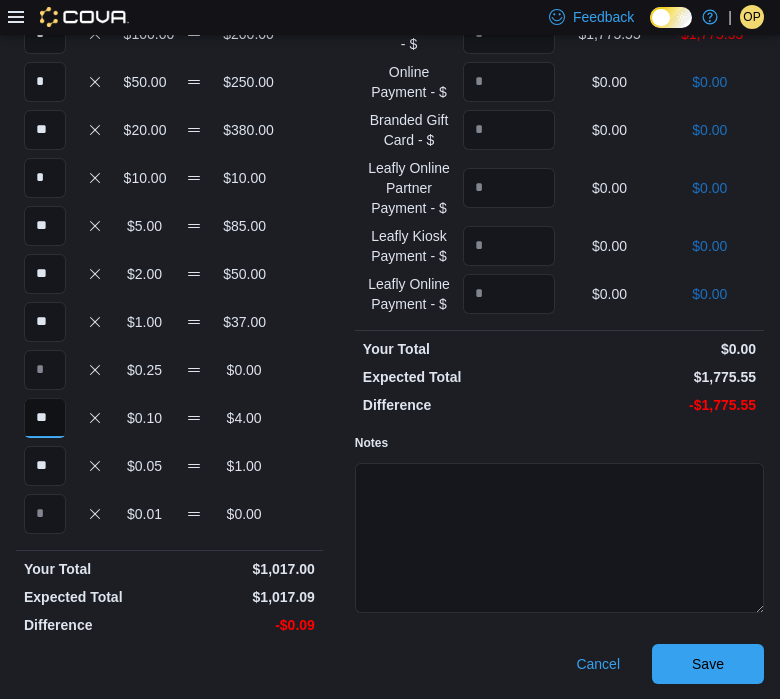 click on "**" at bounding box center [45, 418] 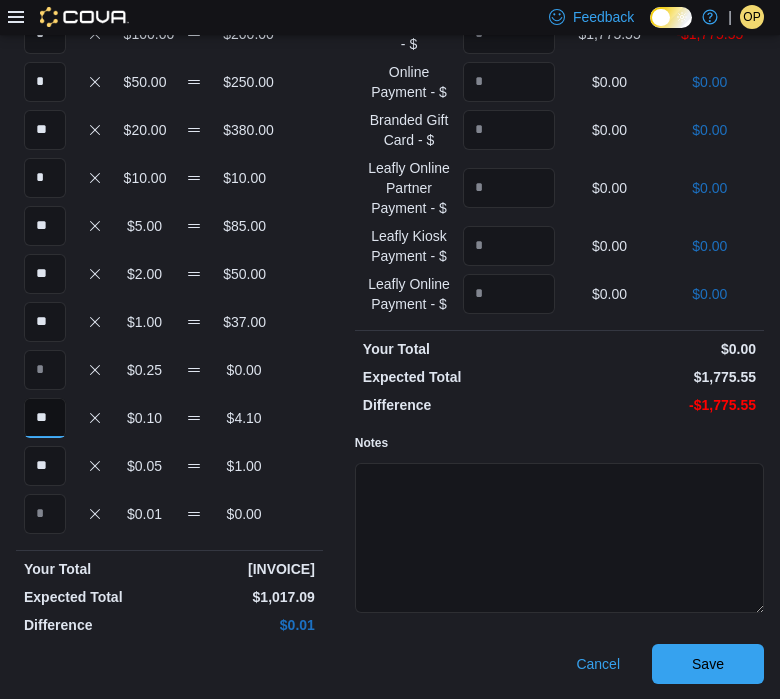type on "**" 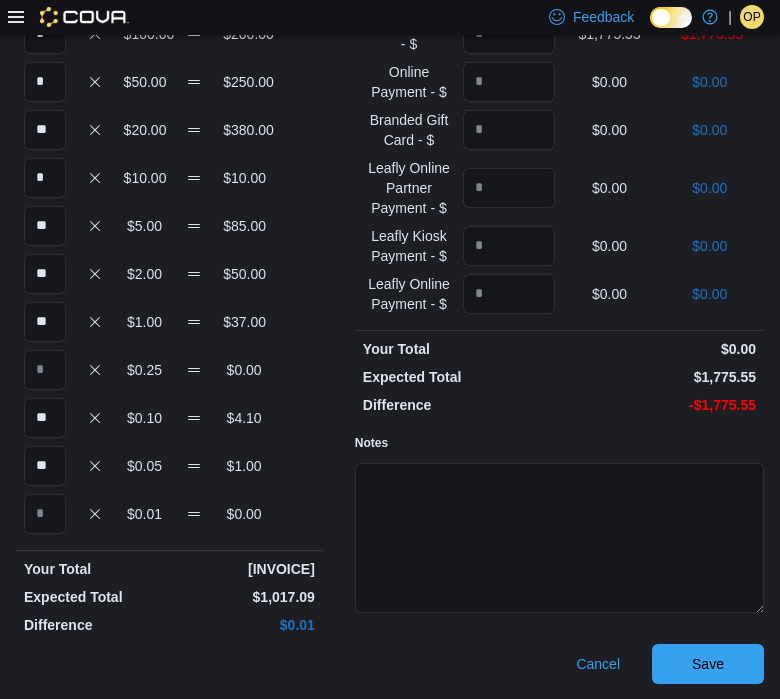 scroll, scrollTop: 0, scrollLeft: 0, axis: both 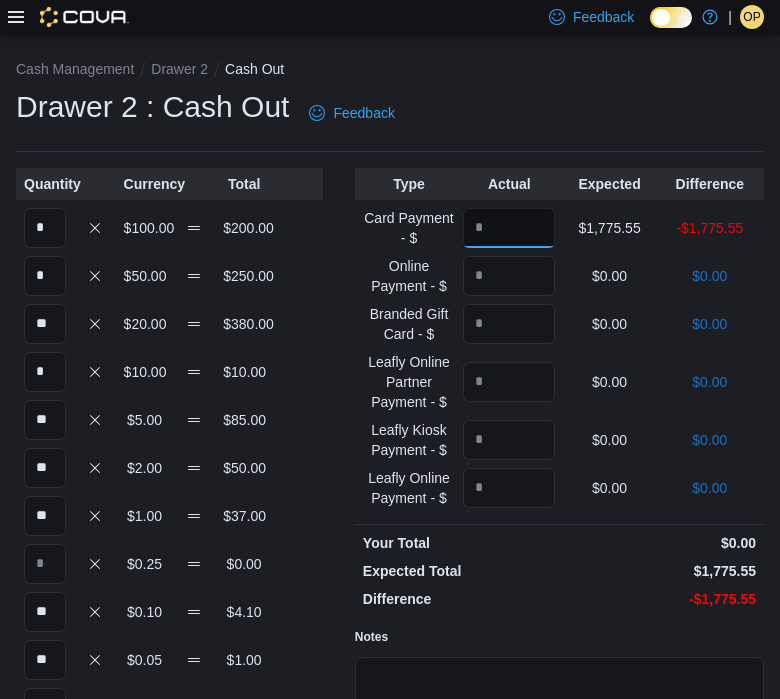 click at bounding box center [509, 228] 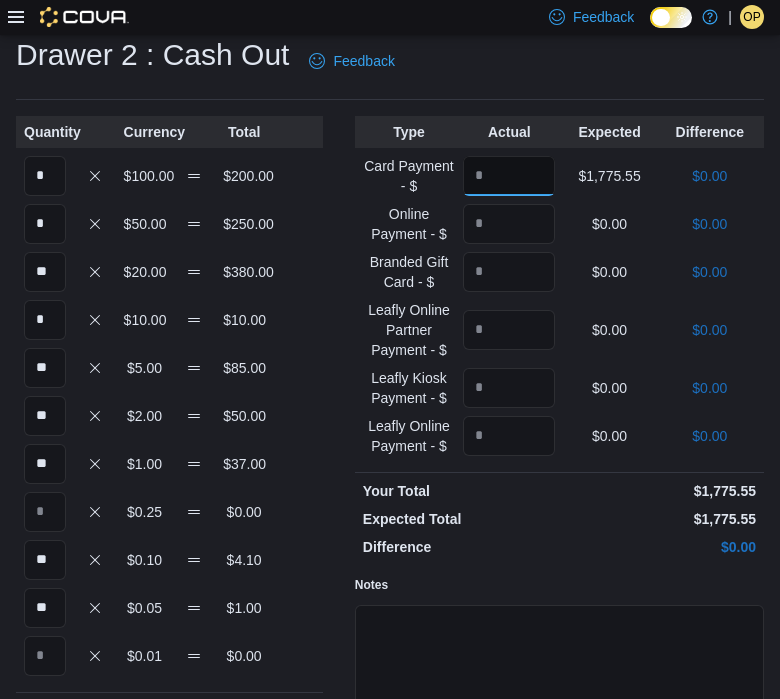 scroll, scrollTop: 194, scrollLeft: 0, axis: vertical 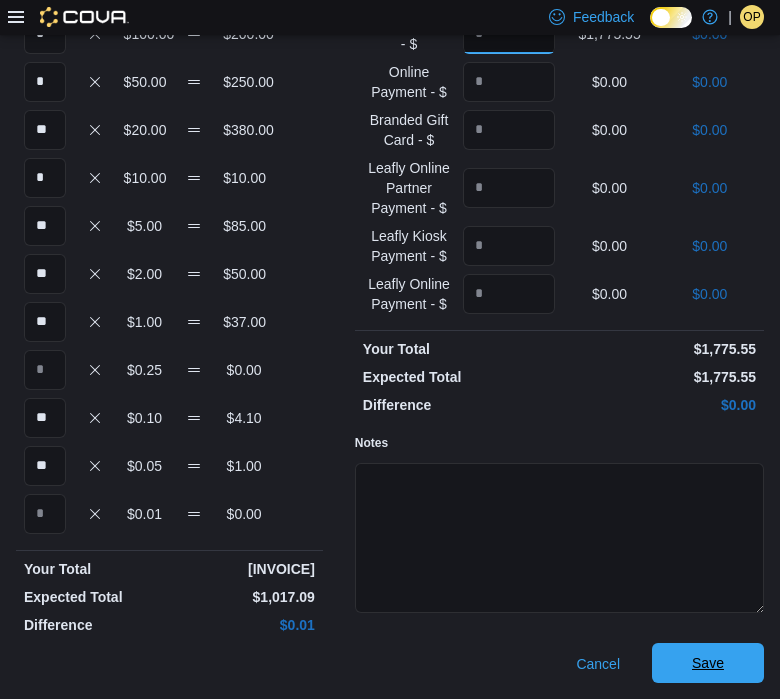 type on "*******" 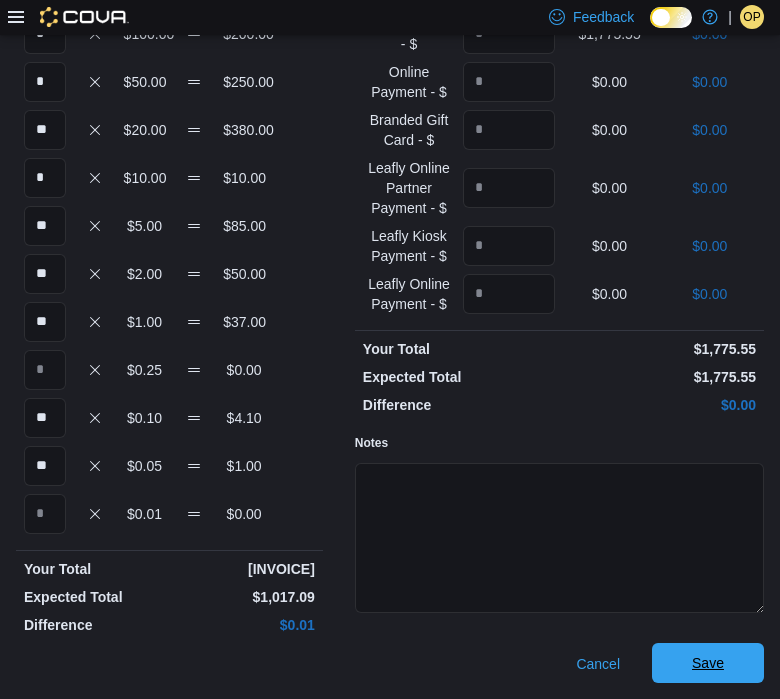 click on "Save" at bounding box center [708, 663] 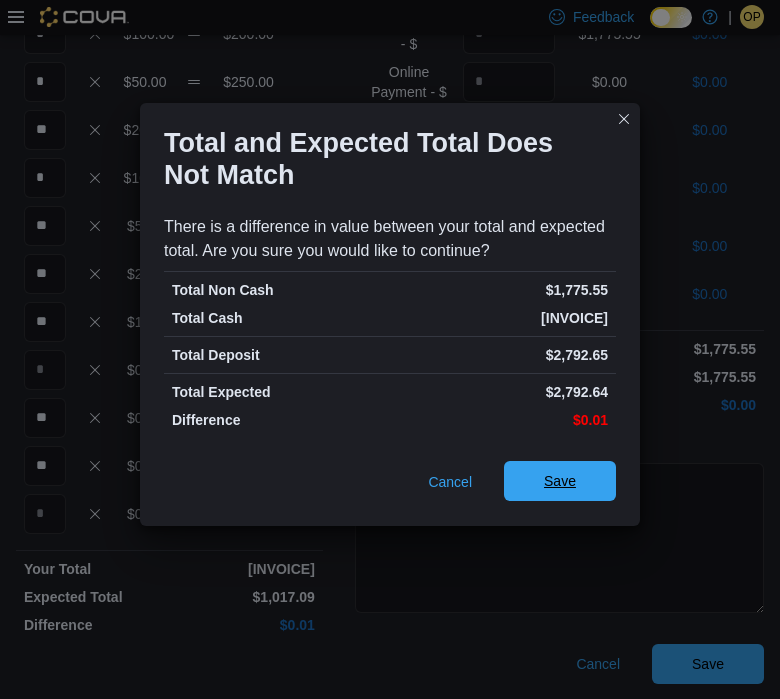 click on "Save" at bounding box center (560, 481) 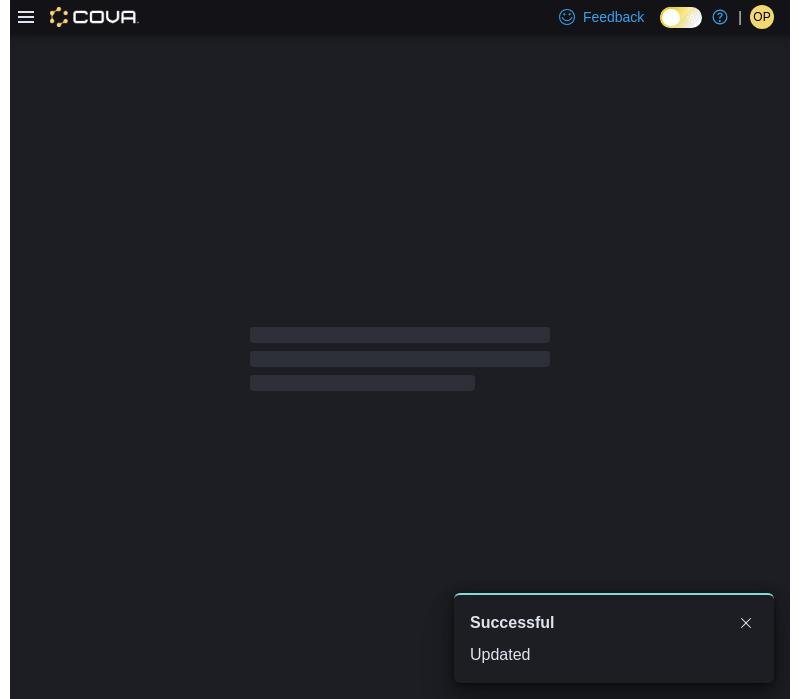 scroll, scrollTop: 0, scrollLeft: 0, axis: both 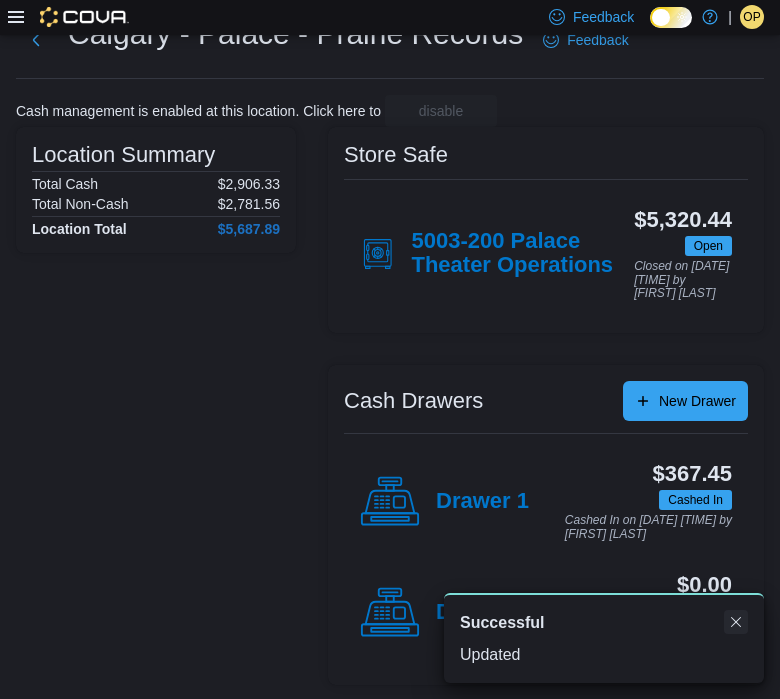 click at bounding box center [736, 622] 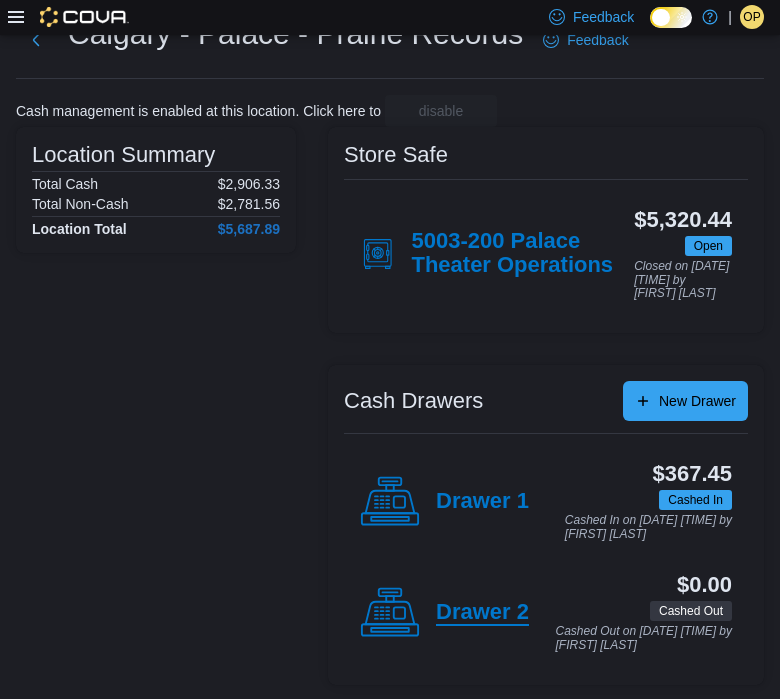 click on "Drawer 2" at bounding box center [482, 613] 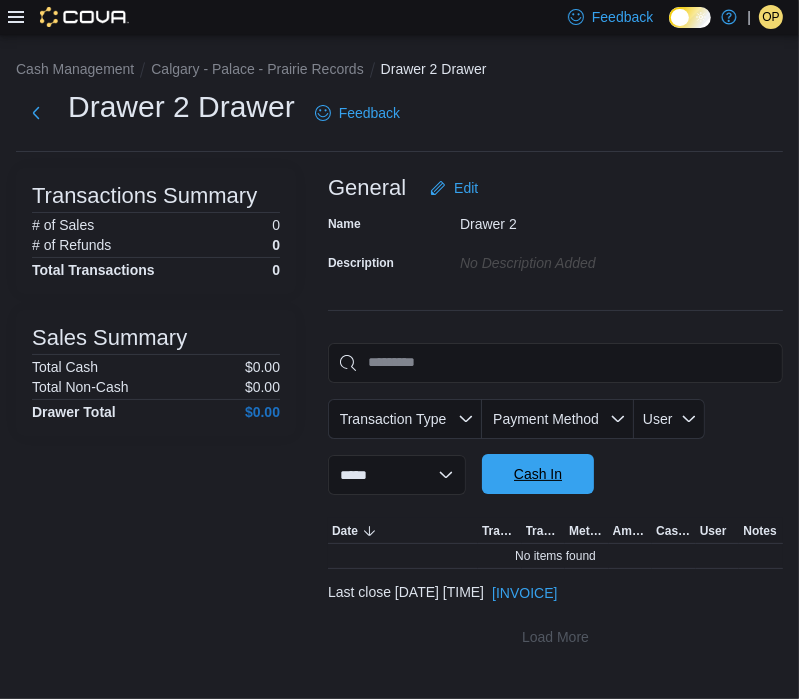 click on "Cash In" at bounding box center (538, 474) 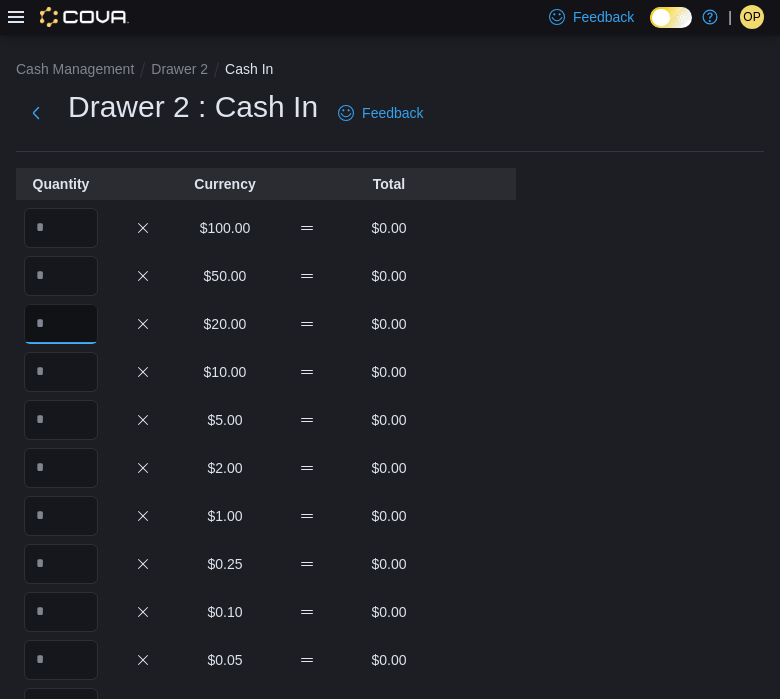 click at bounding box center [61, 324] 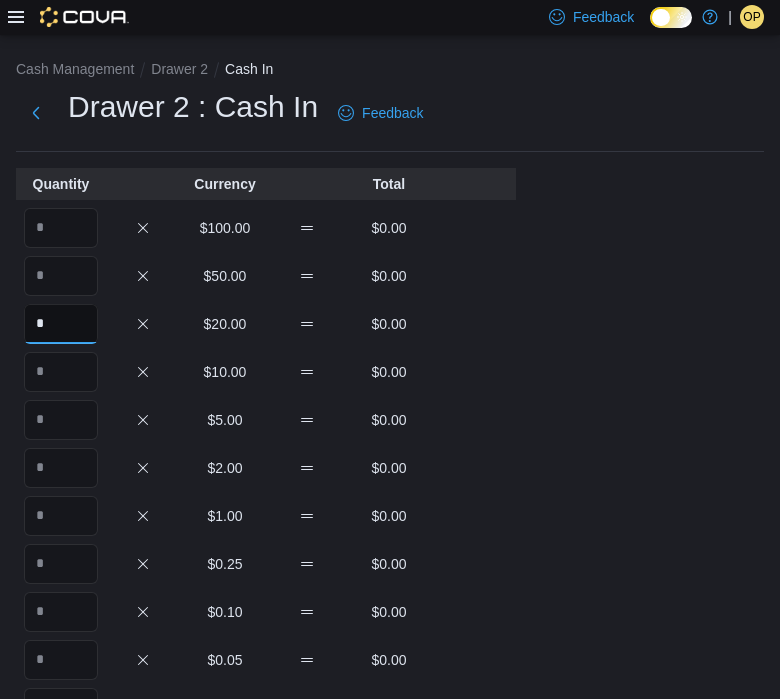 type on "*" 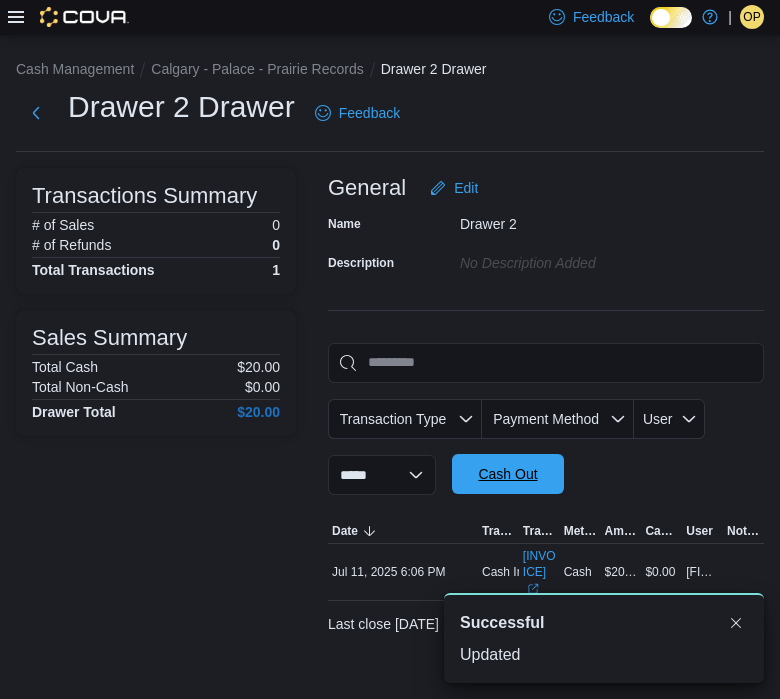 click on "Cash Out" at bounding box center (507, 474) 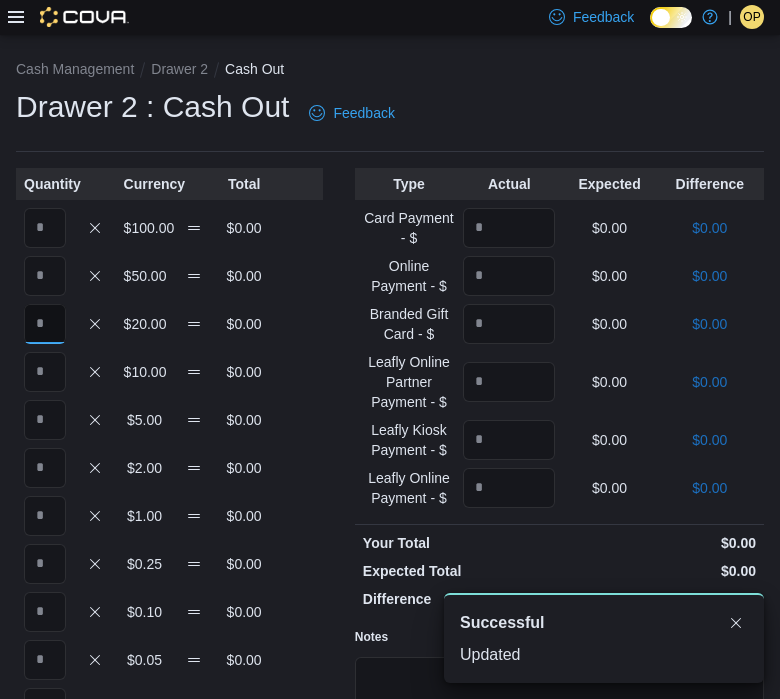 click at bounding box center [45, 324] 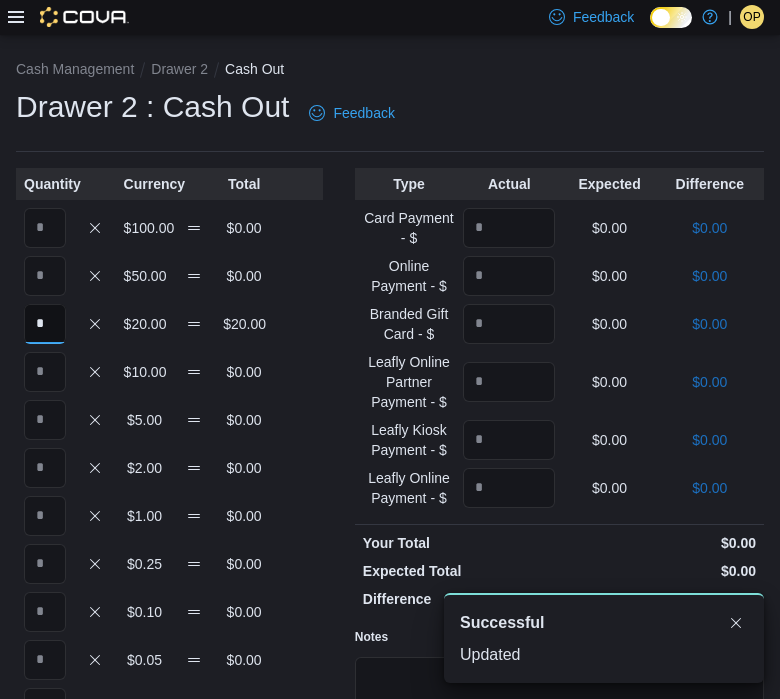scroll, scrollTop: 194, scrollLeft: 0, axis: vertical 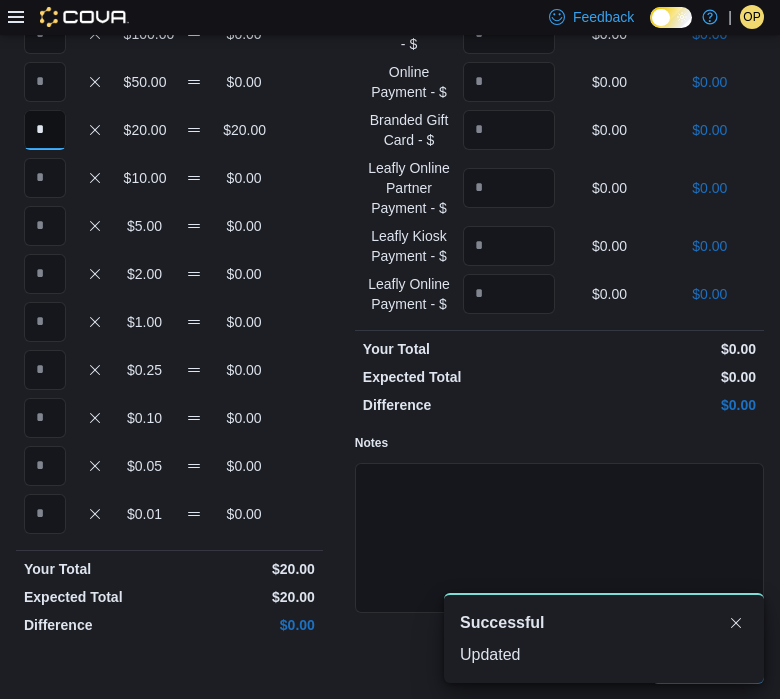 type on "*" 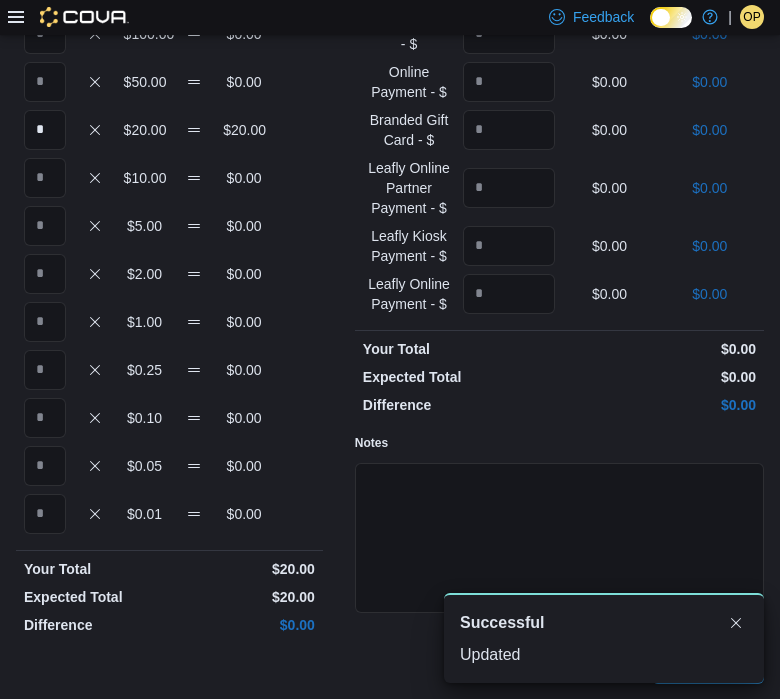 click on "$0.00" at bounding box center [659, 349] 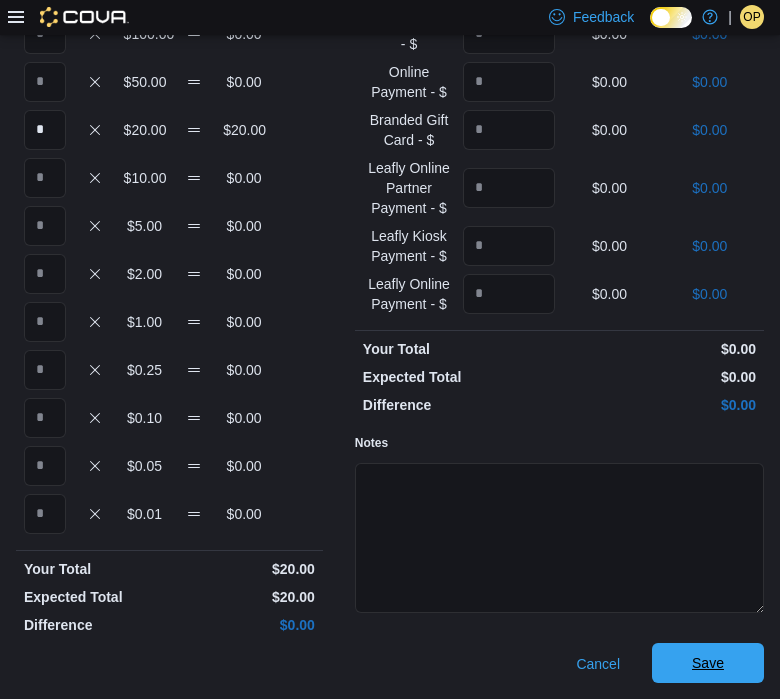 click on "Save" at bounding box center (708, 663) 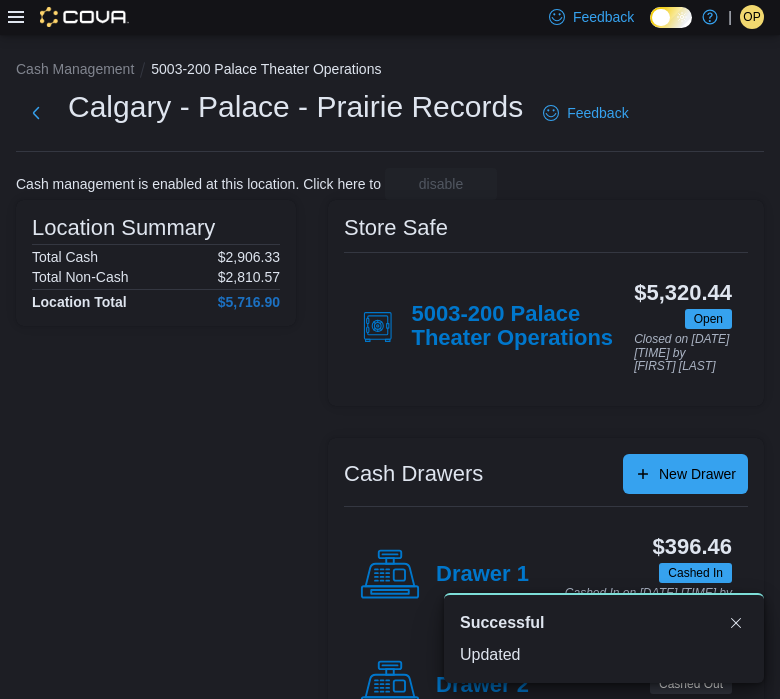 scroll, scrollTop: 73, scrollLeft: 0, axis: vertical 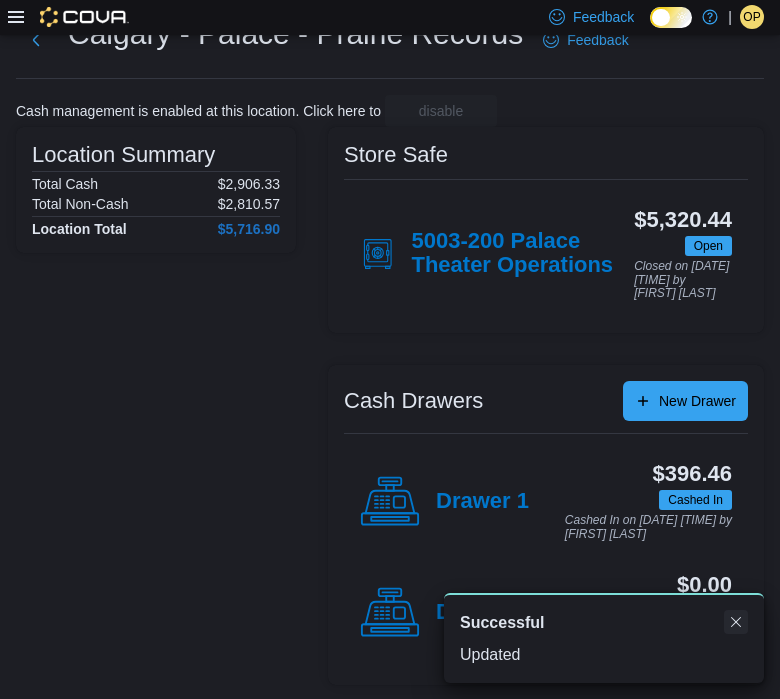 click at bounding box center (736, 622) 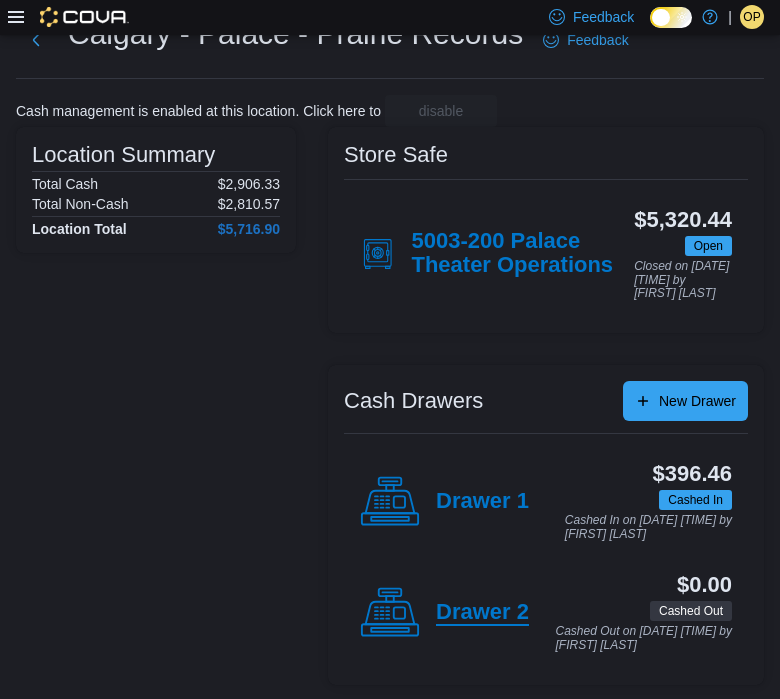 click on "Drawer 2" at bounding box center (482, 613) 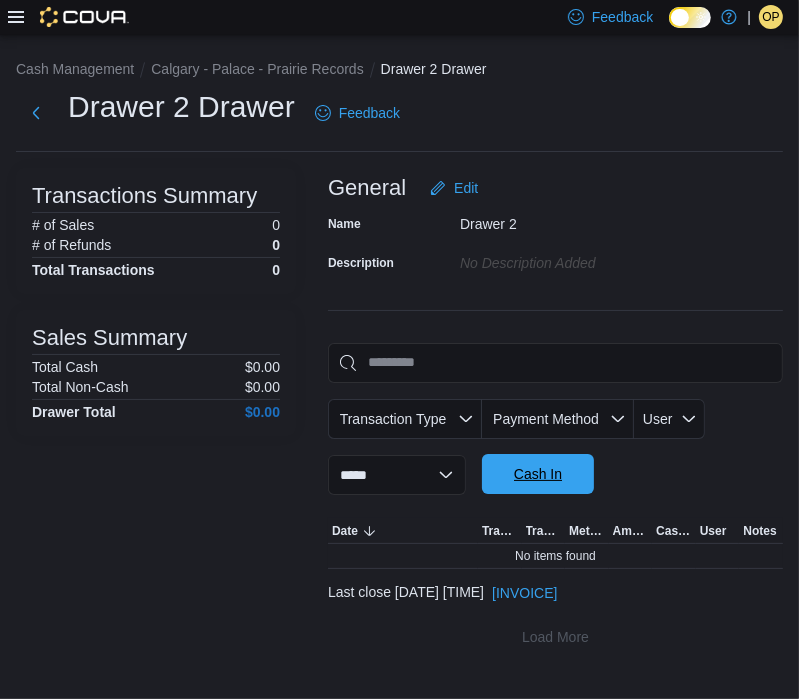 click on "Cash In" at bounding box center [538, 474] 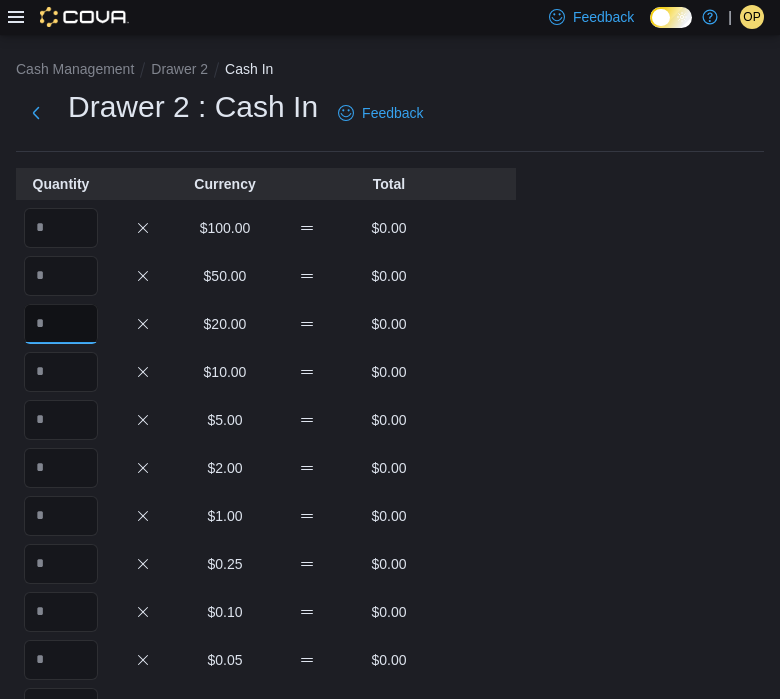 click at bounding box center (61, 324) 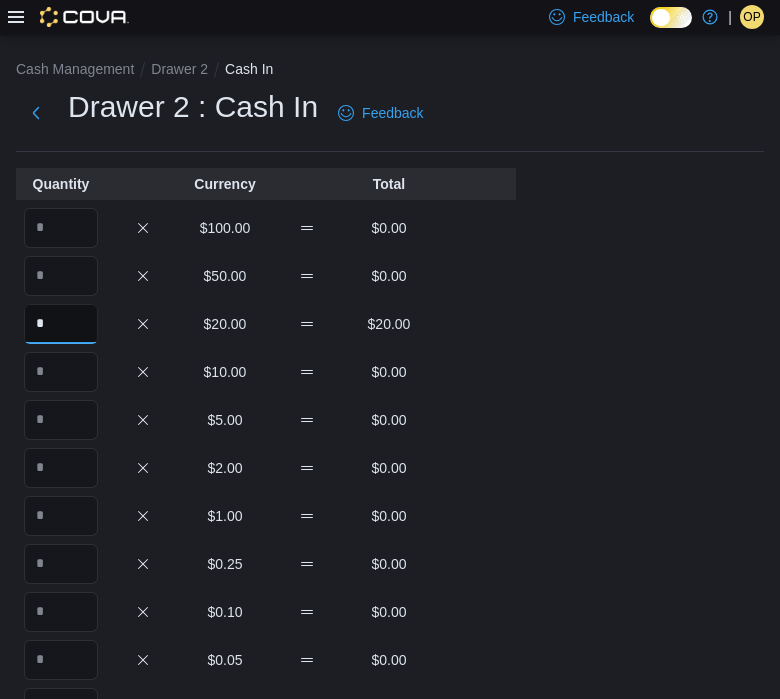 type on "*" 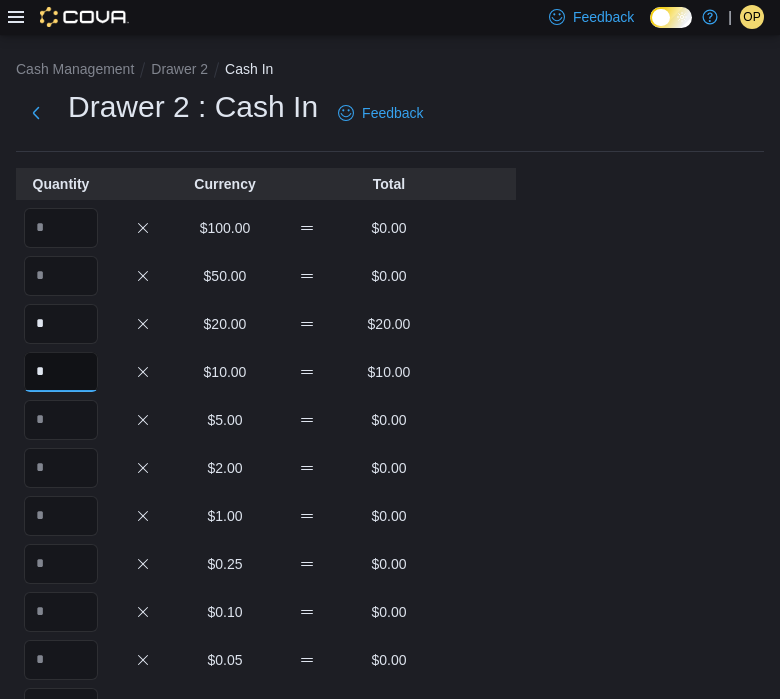 type on "*" 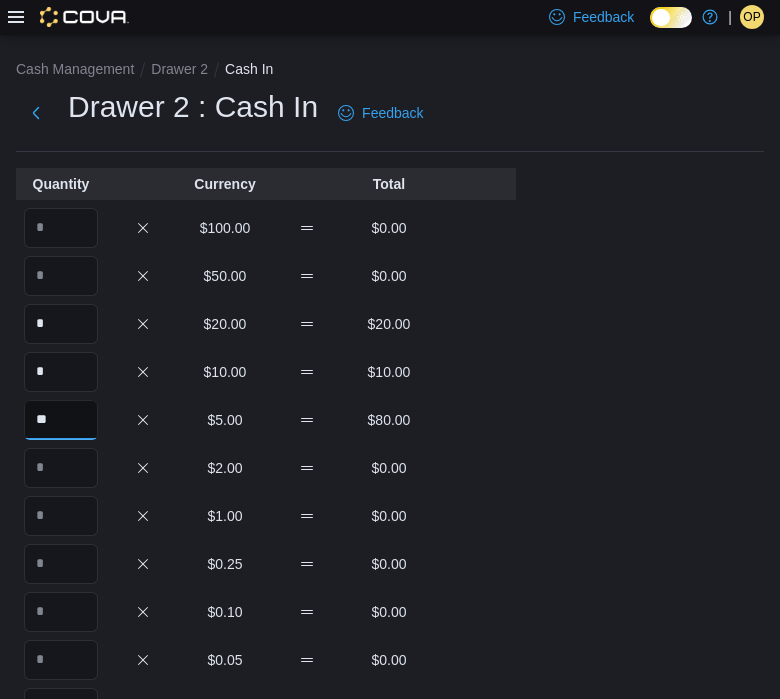 type on "**" 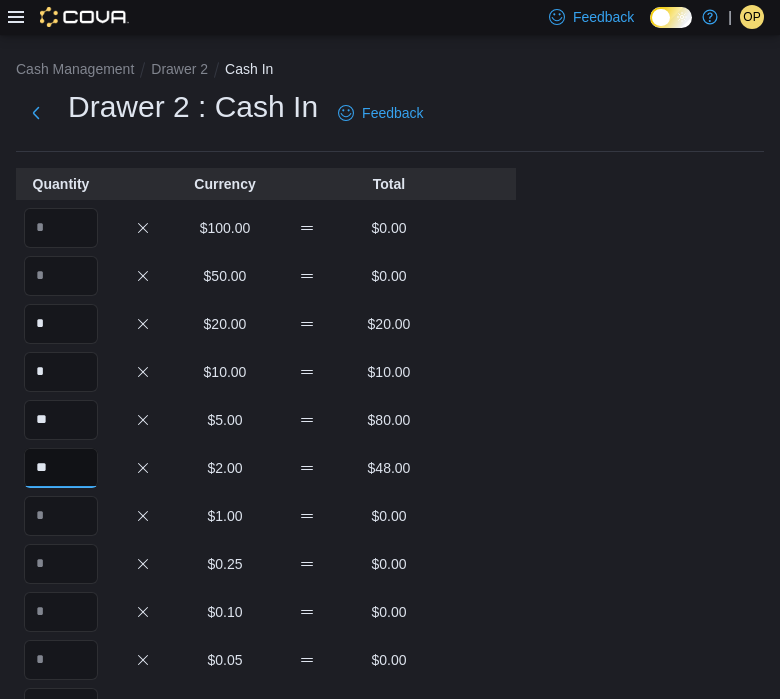 type on "**" 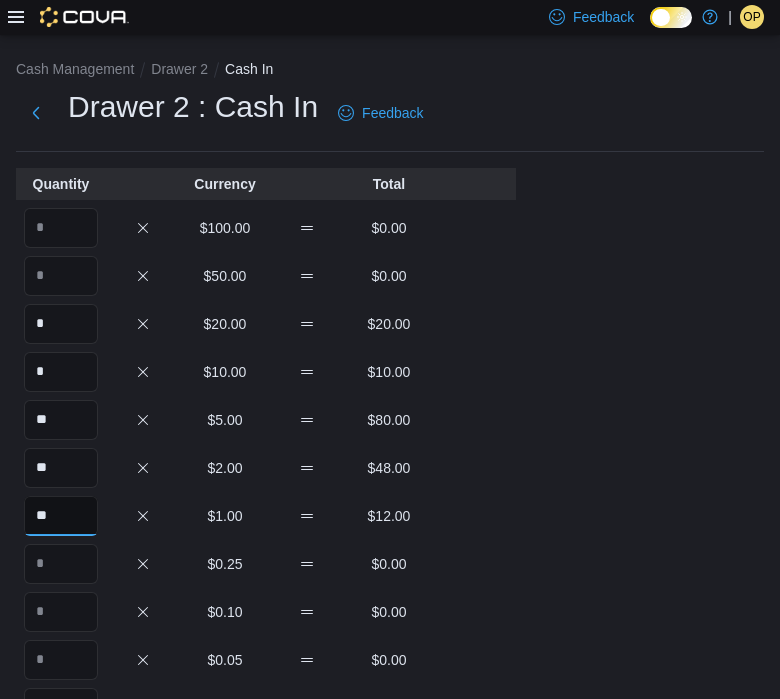 type on "**" 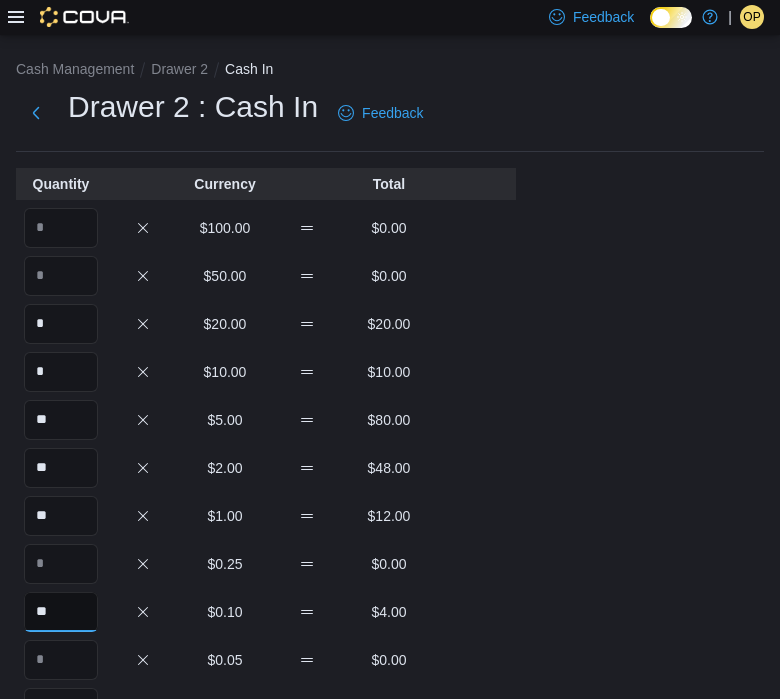 type on "**" 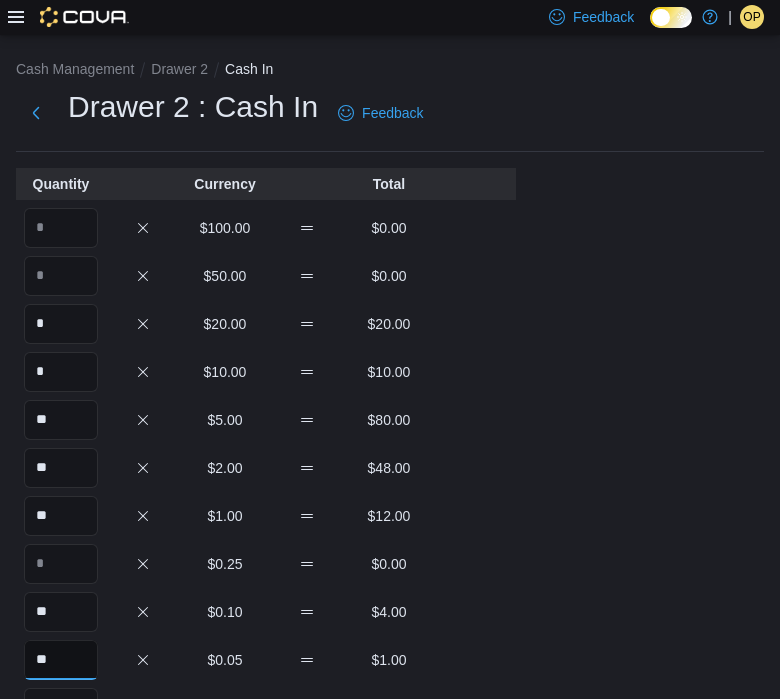 type on "**" 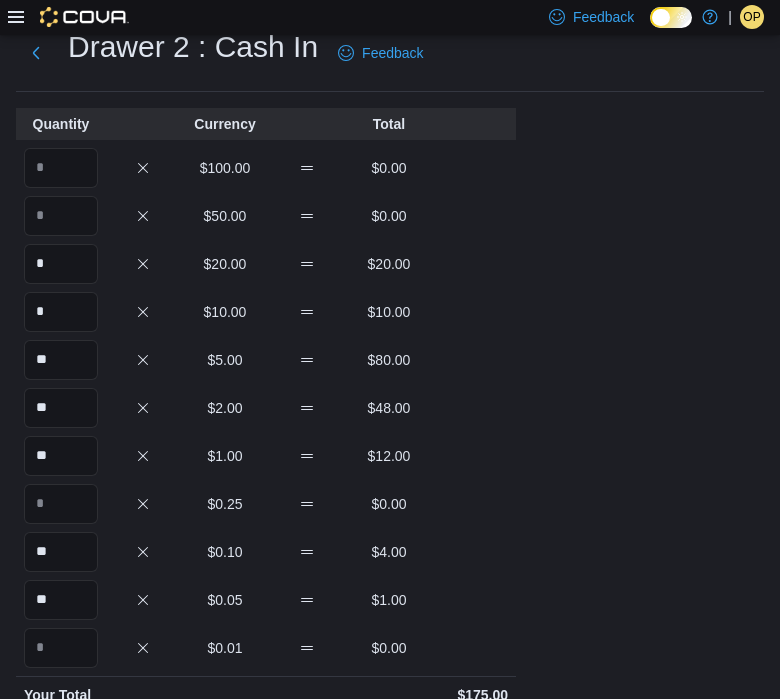 scroll, scrollTop: 59, scrollLeft: 0, axis: vertical 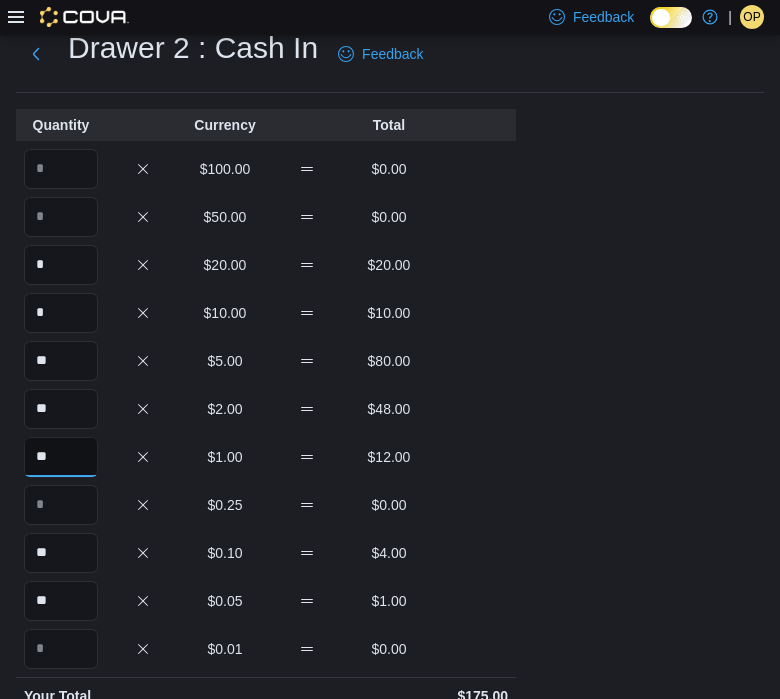 click on "**" at bounding box center (61, 457) 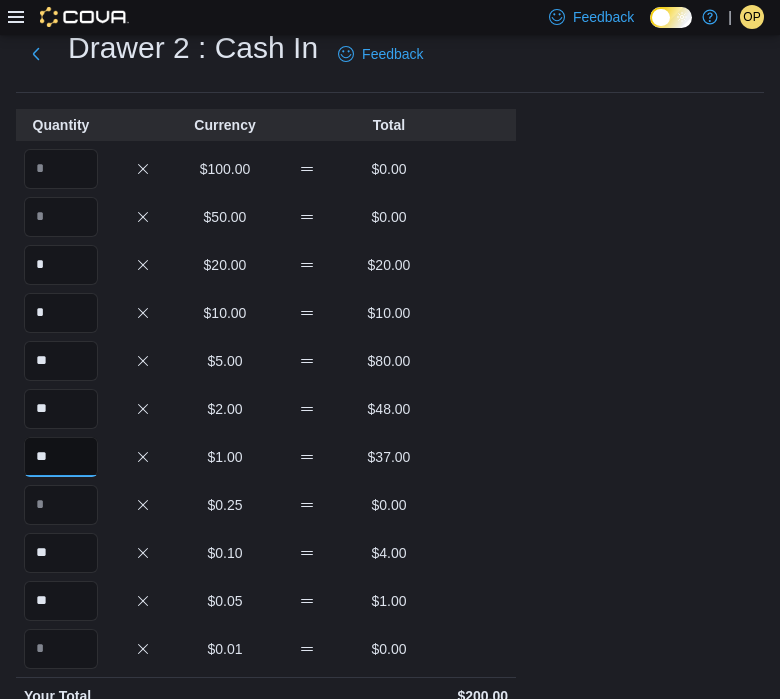 scroll, scrollTop: 406, scrollLeft: 0, axis: vertical 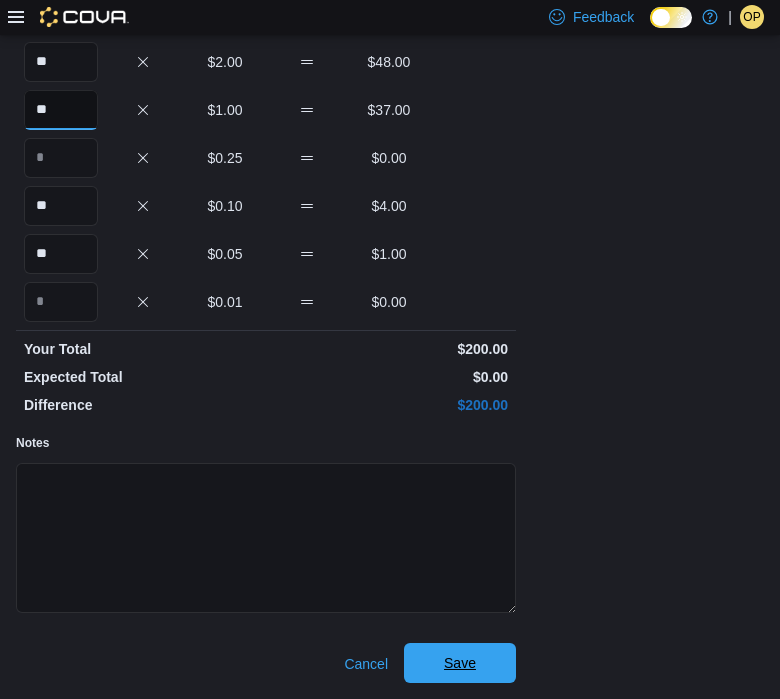 type on "**" 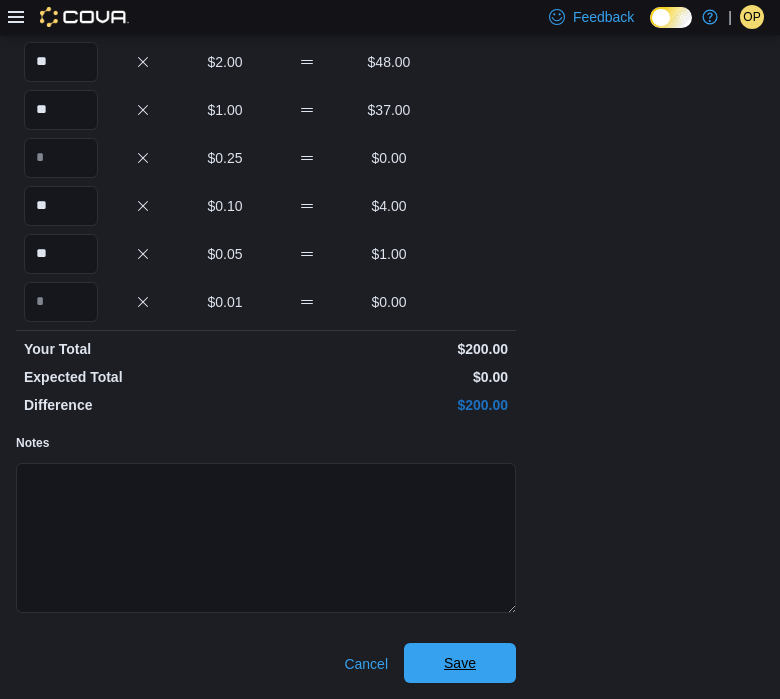 click on "Save" at bounding box center [460, 663] 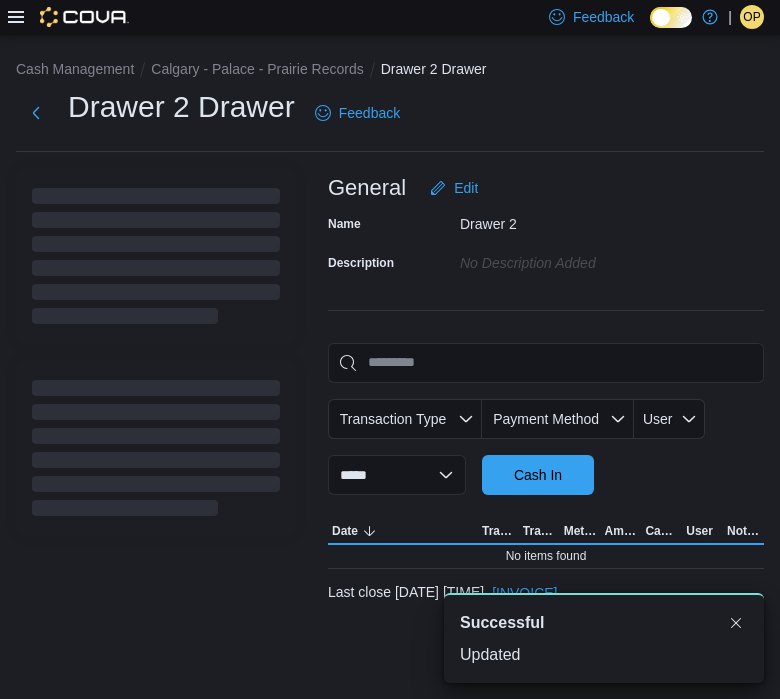 scroll, scrollTop: 0, scrollLeft: 0, axis: both 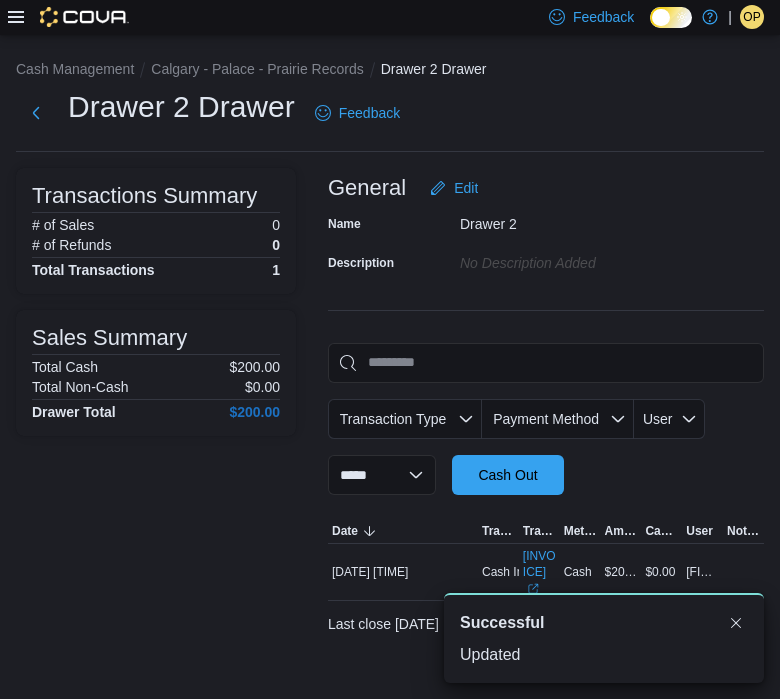 click on "OP" at bounding box center [751, 17] 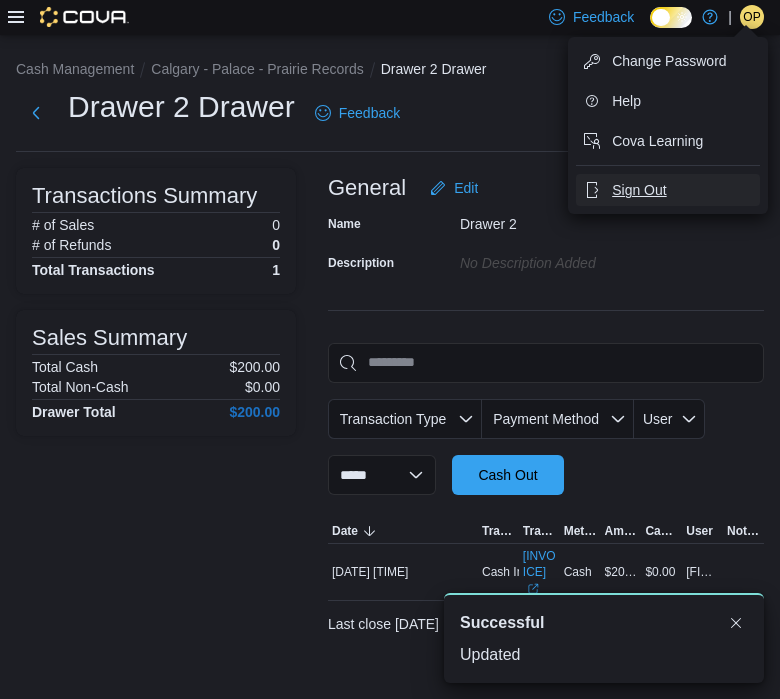 click on "Sign Out" at bounding box center [639, 190] 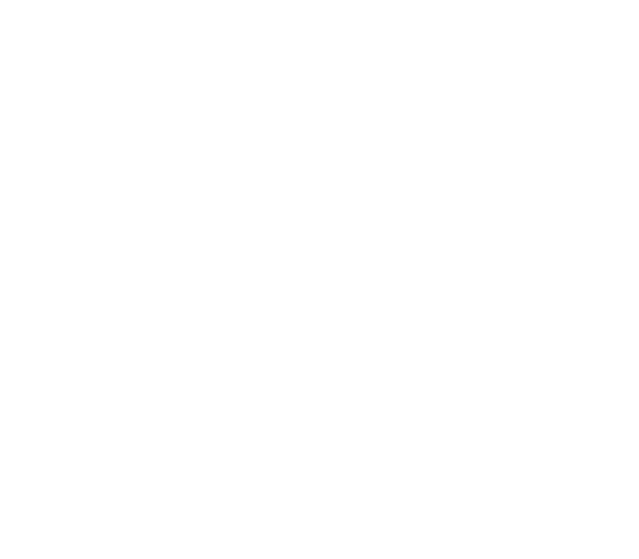 scroll, scrollTop: 0, scrollLeft: 0, axis: both 